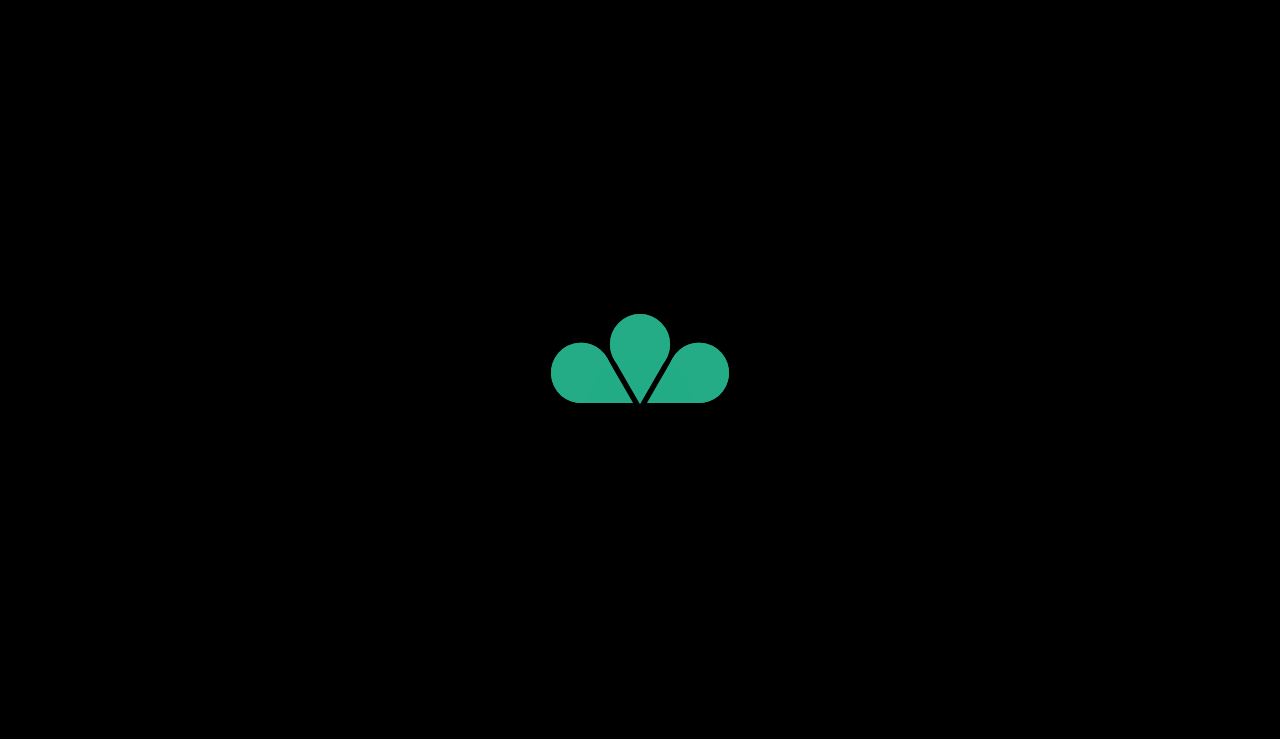 scroll, scrollTop: 0, scrollLeft: 0, axis: both 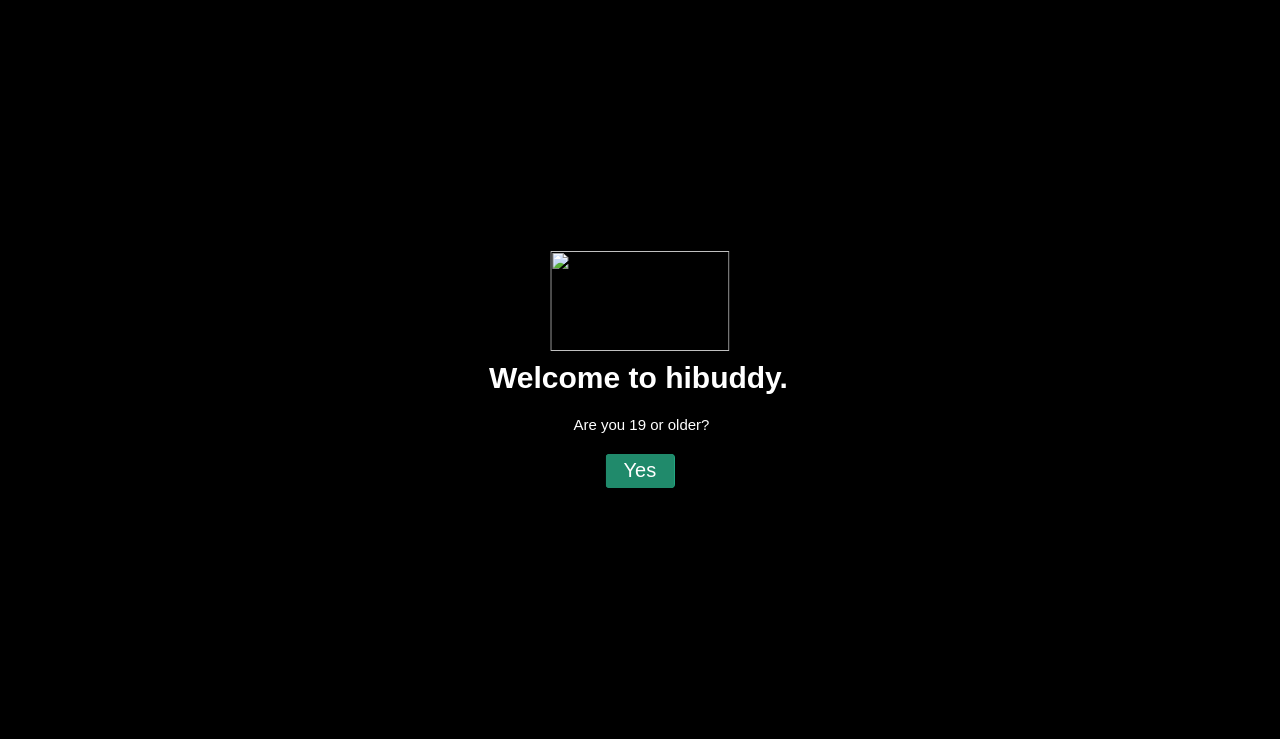 click at bounding box center (640, 369) 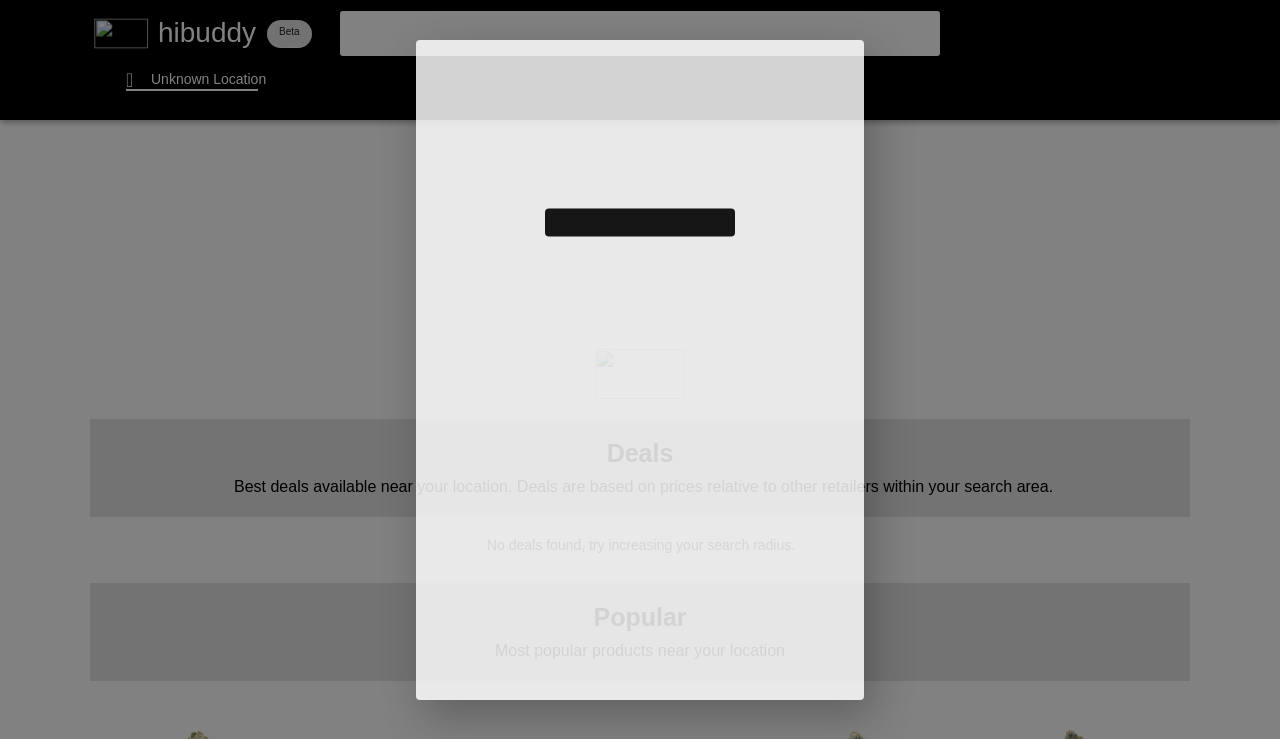 click at bounding box center [640, 369] 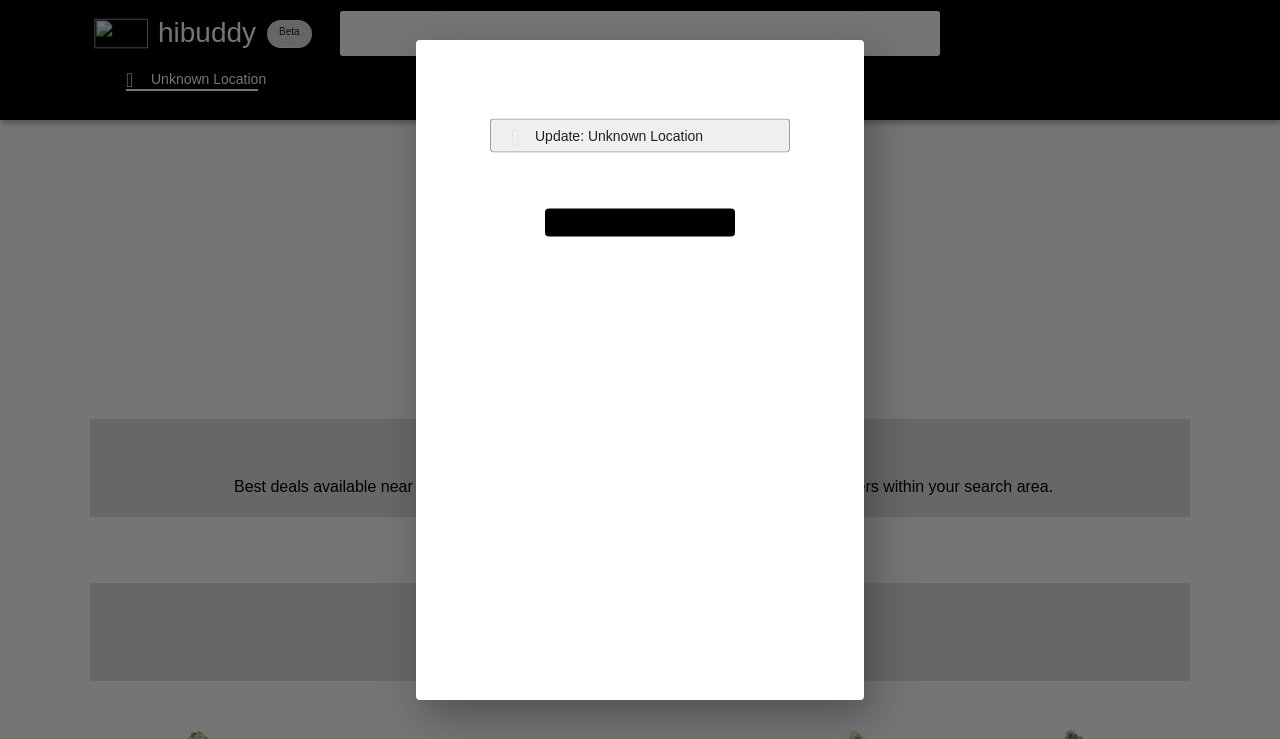 click at bounding box center (640, 369) 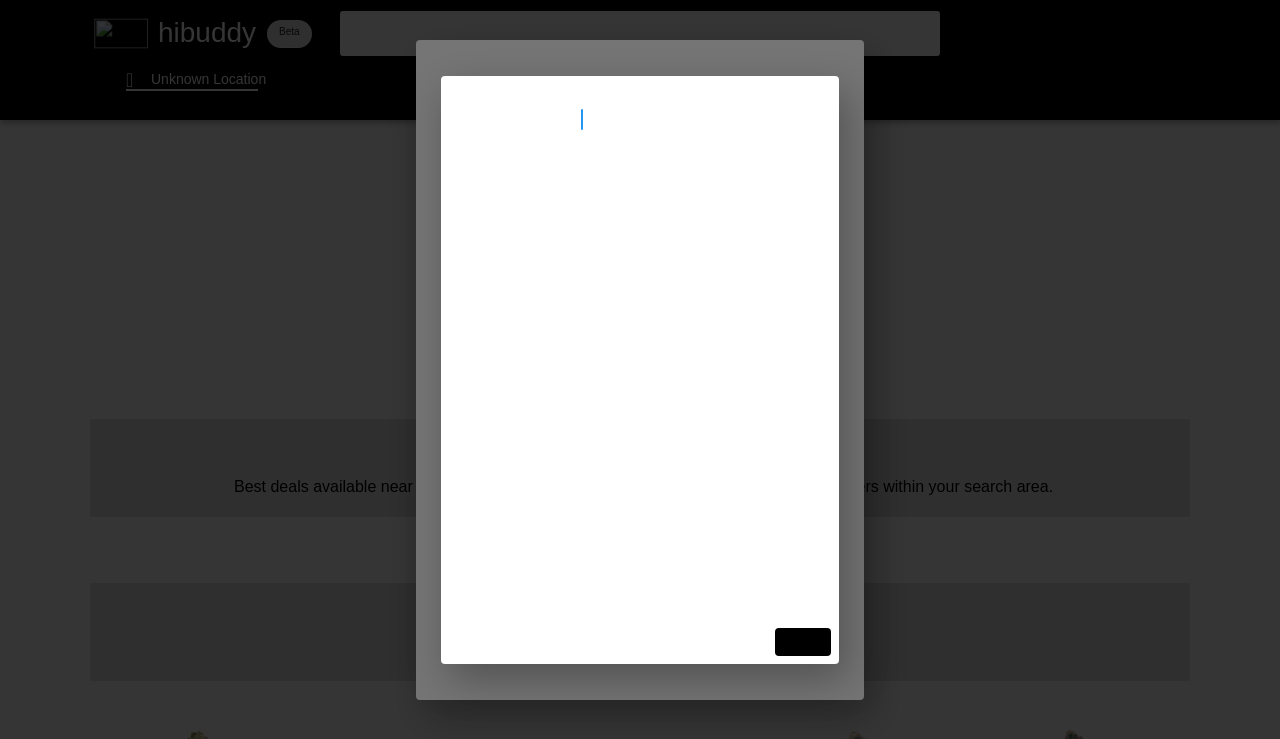 type on "[STREET_ADDRESS]" 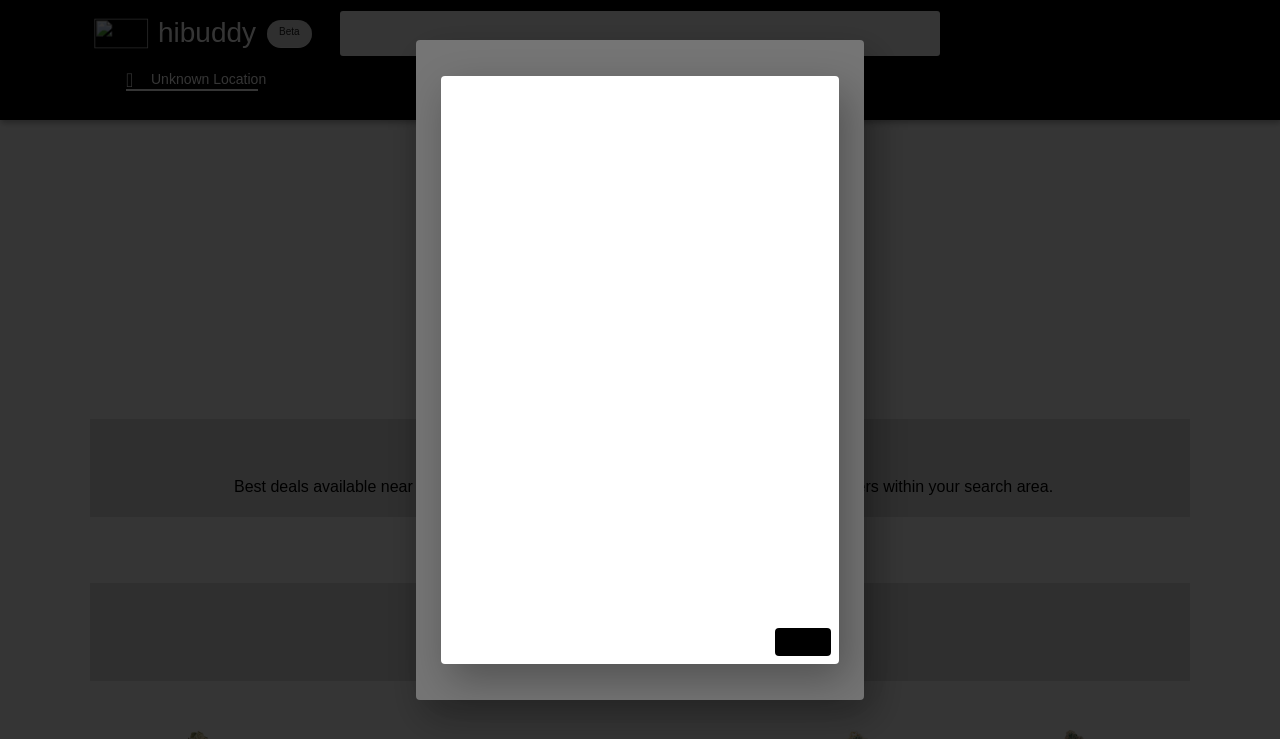 click at bounding box center [640, 369] 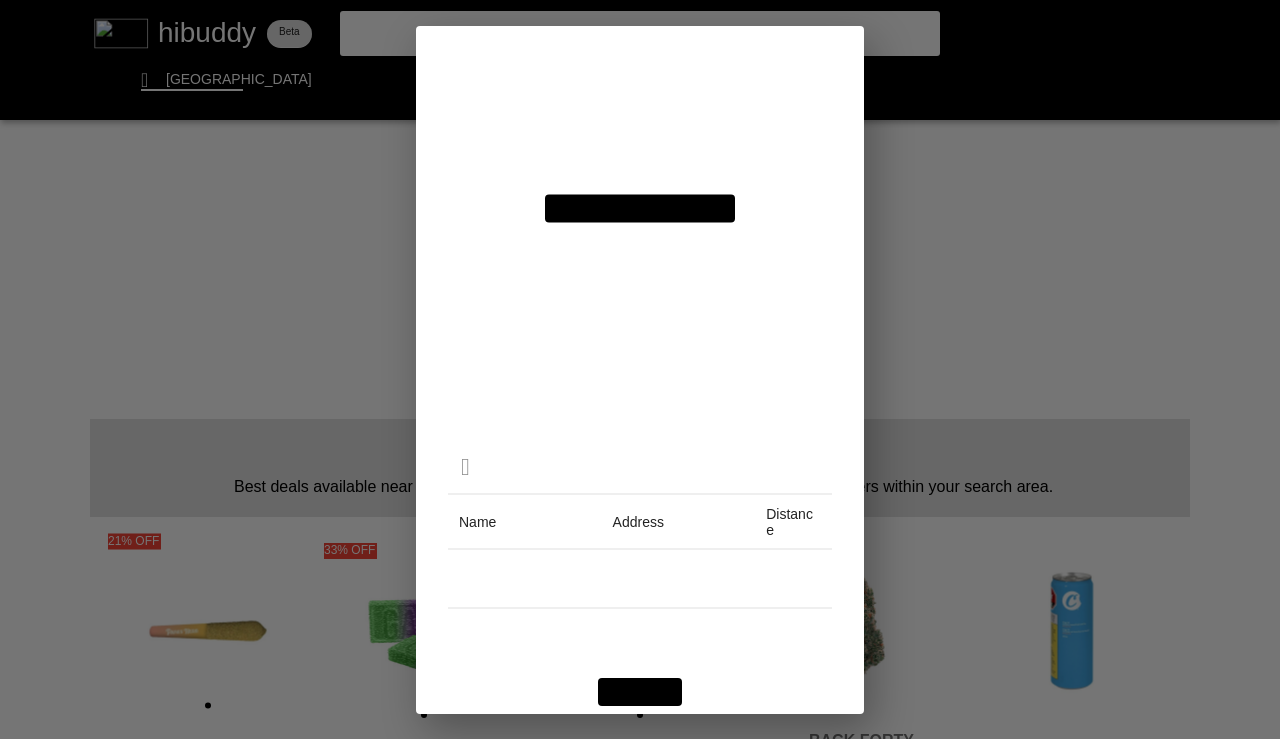 click at bounding box center [640, 369] 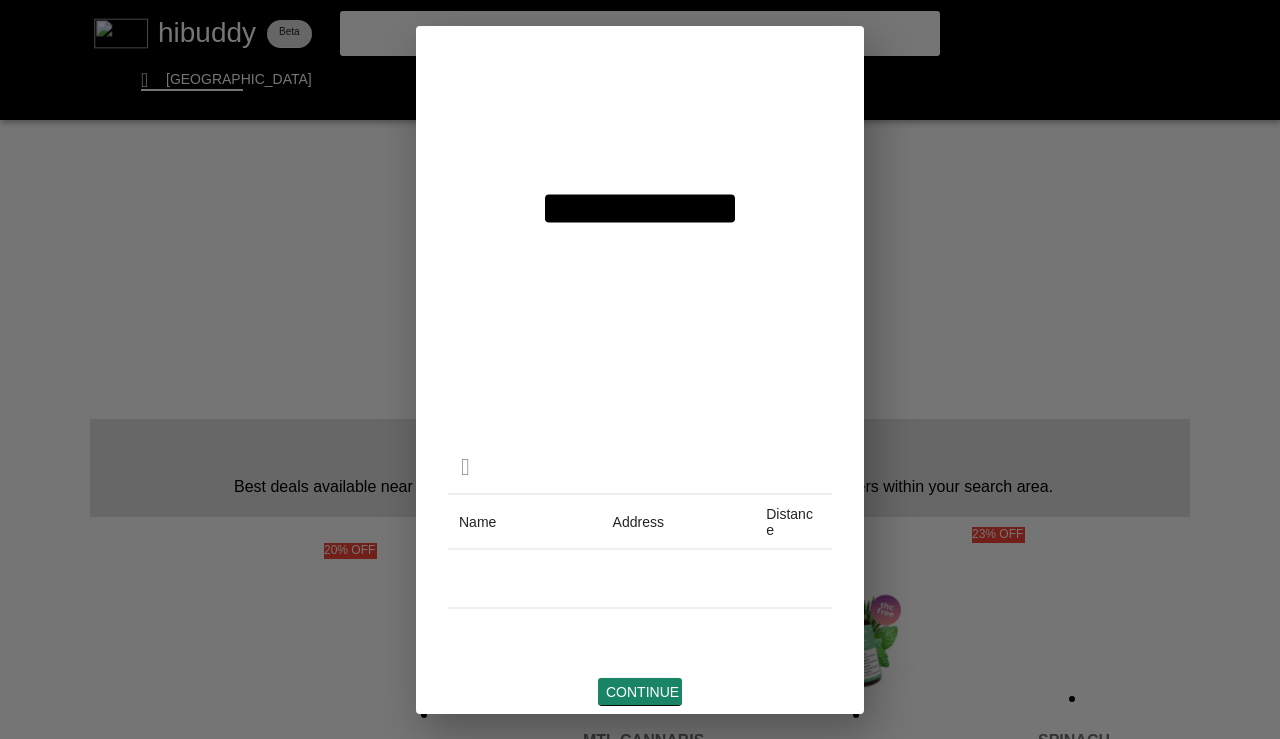 click at bounding box center [640, 369] 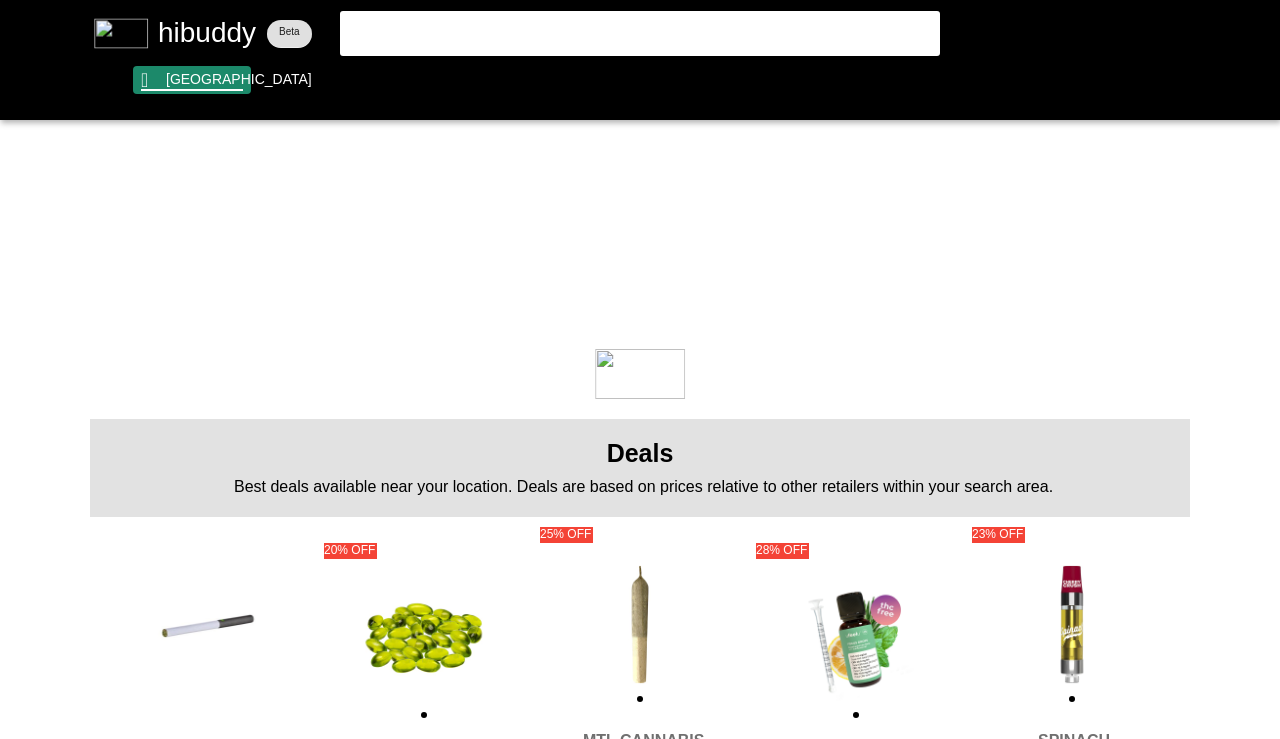 click at bounding box center [640, 369] 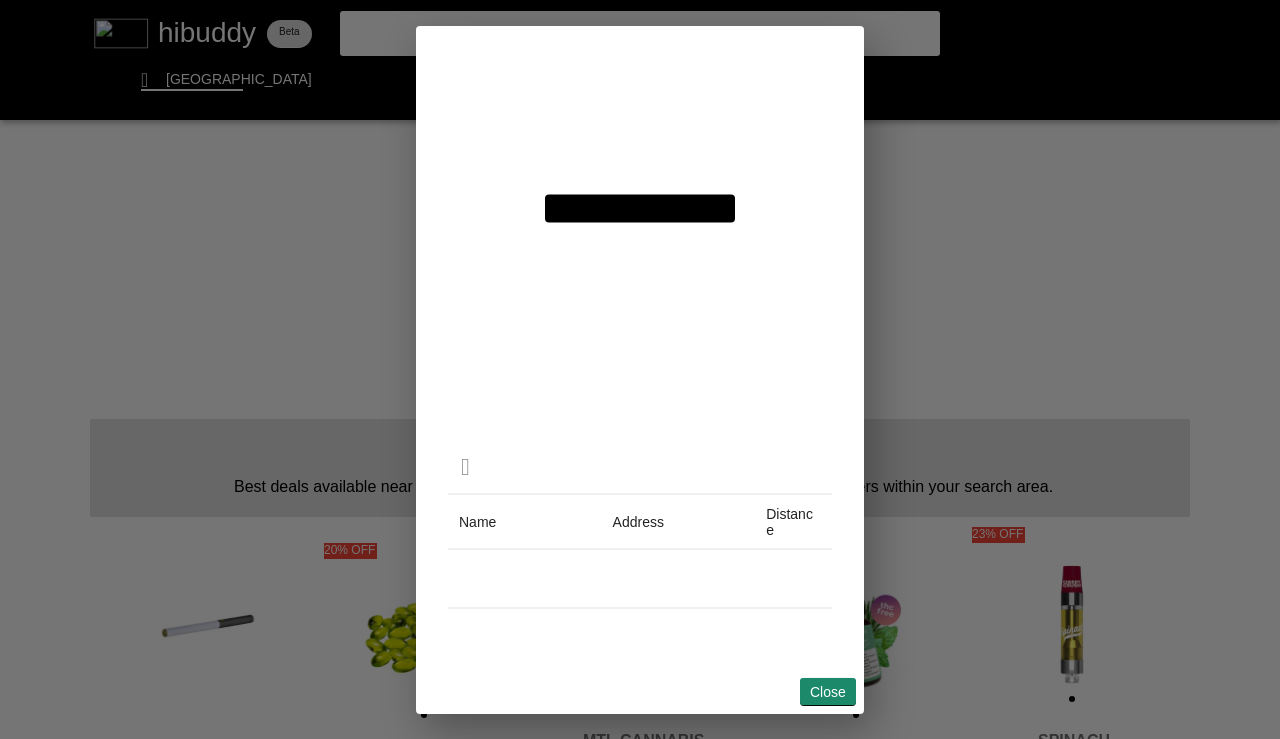 click at bounding box center (640, 369) 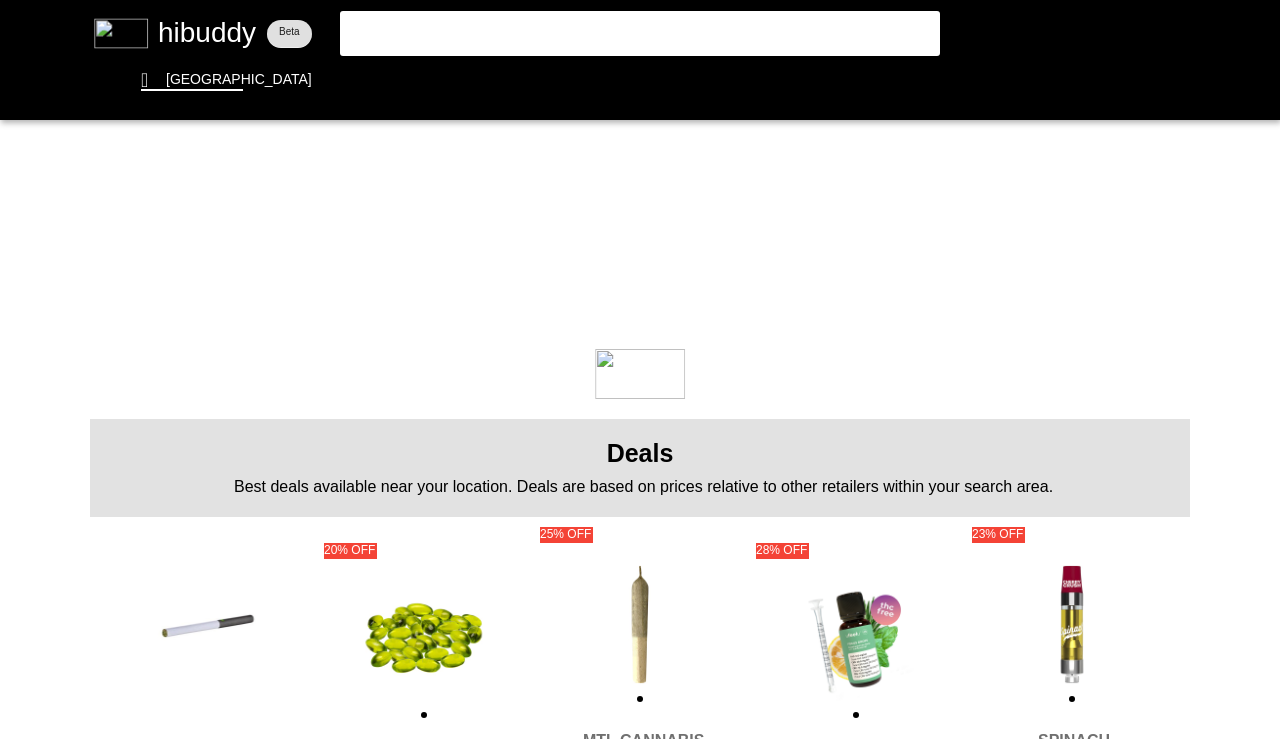 click at bounding box center (640, 369) 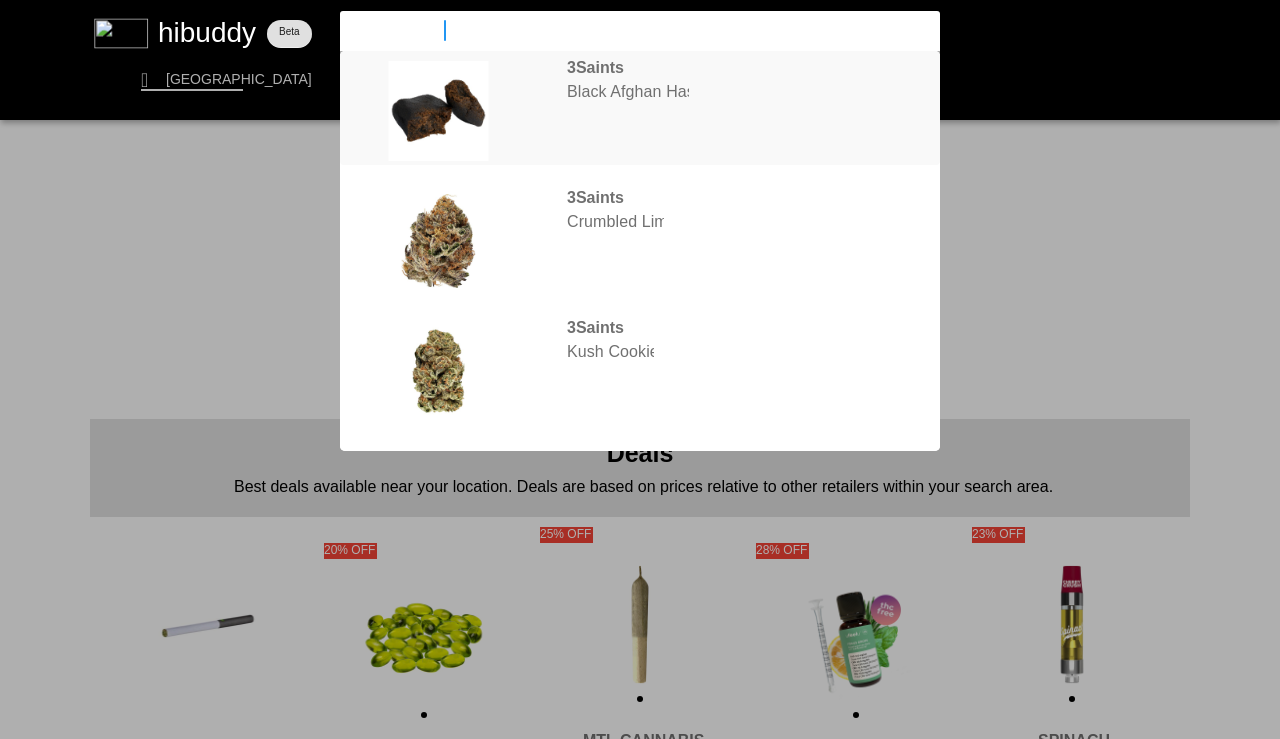 type on "3saints black" 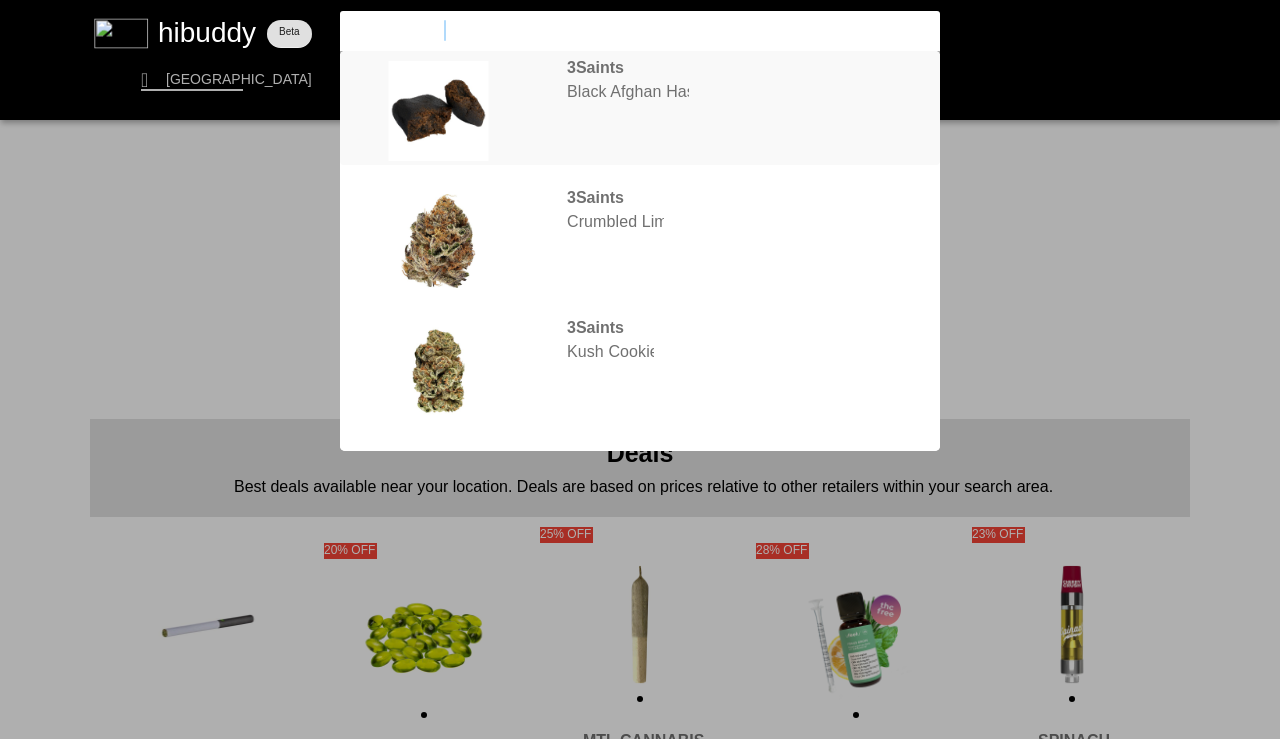 click at bounding box center [640, 369] 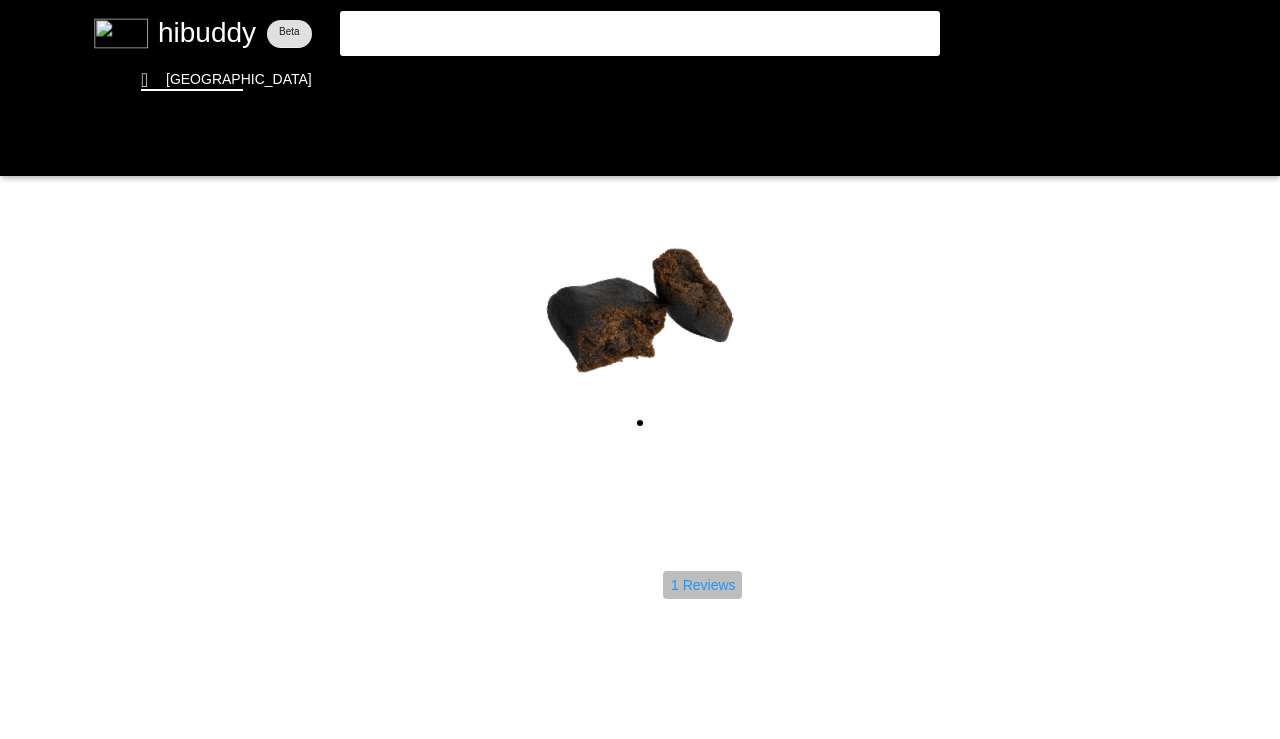 click at bounding box center (640, 369) 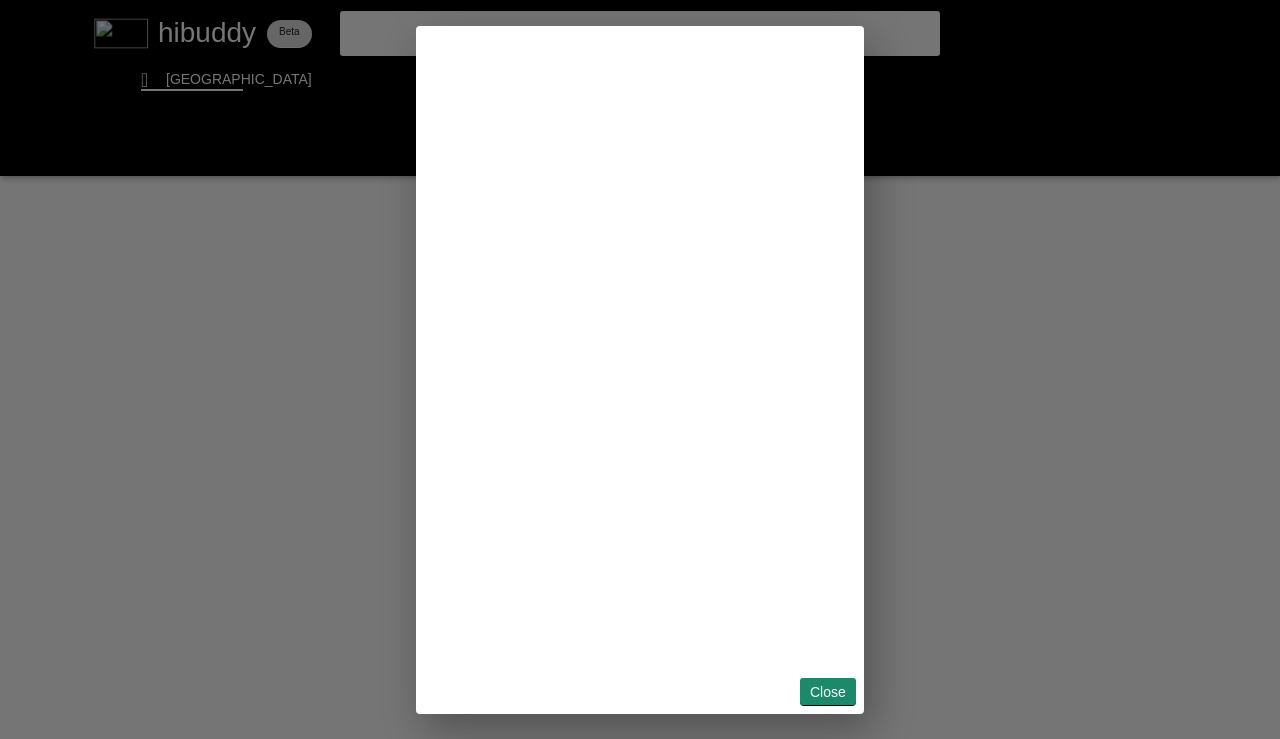click at bounding box center [640, 369] 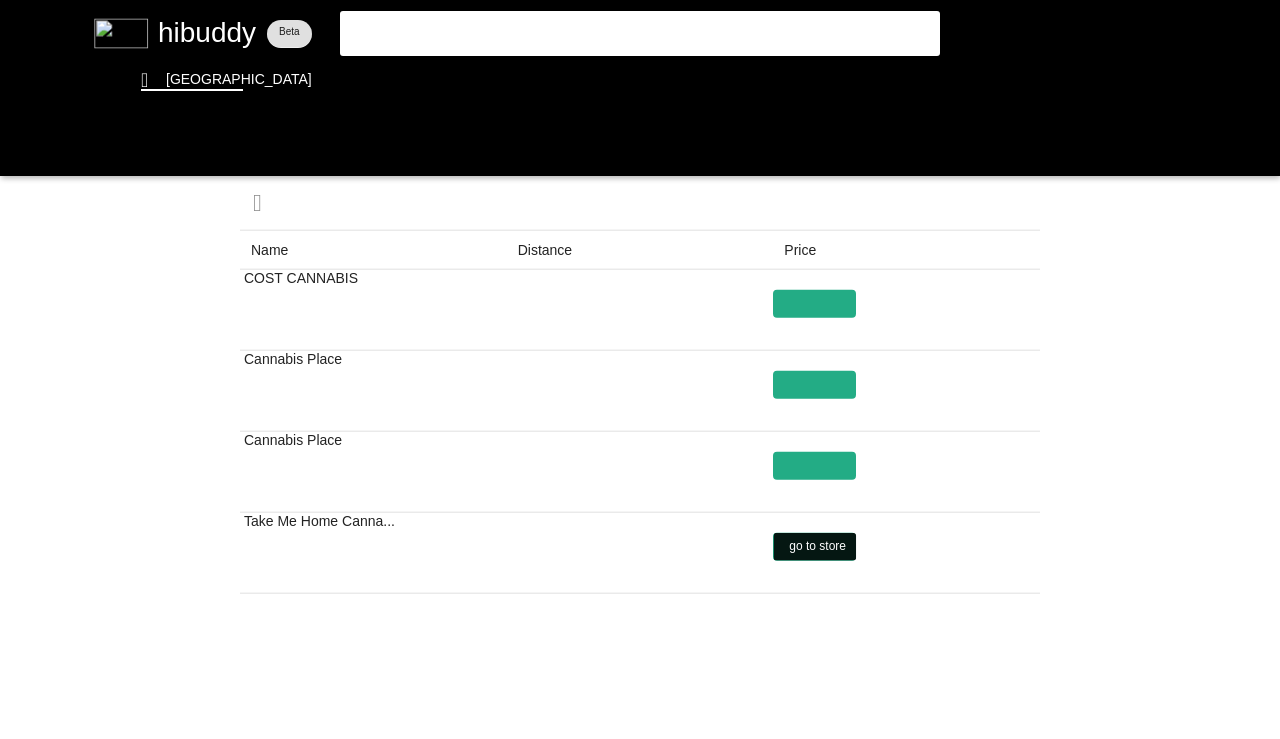 click at bounding box center [640, 369] 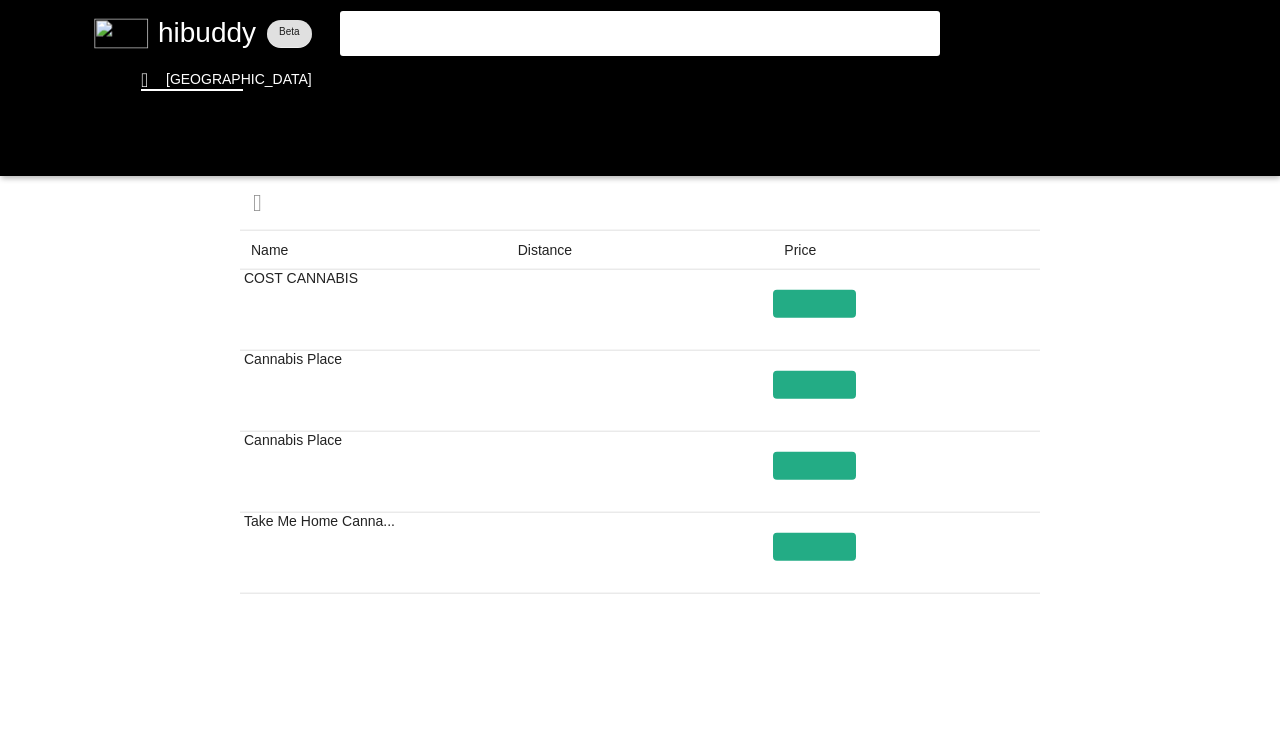 click at bounding box center (640, 369) 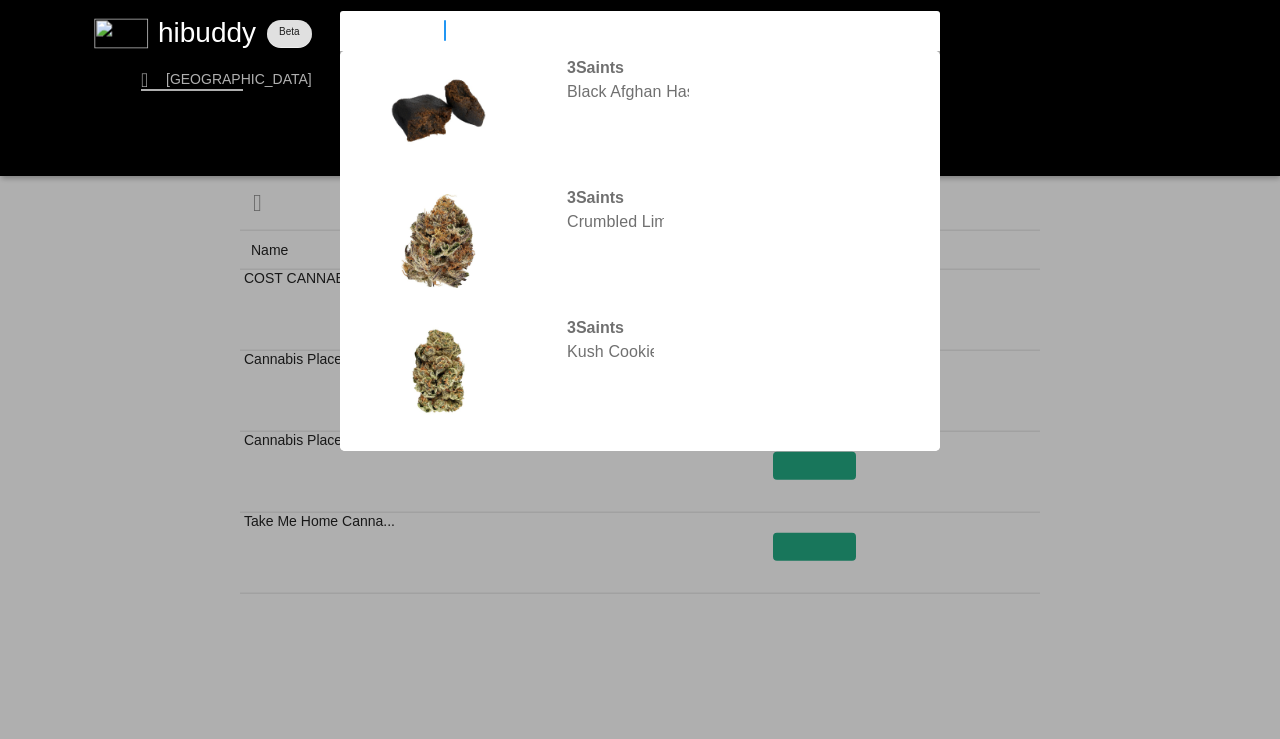 click on "3saints black" at bounding box center [623, 30] 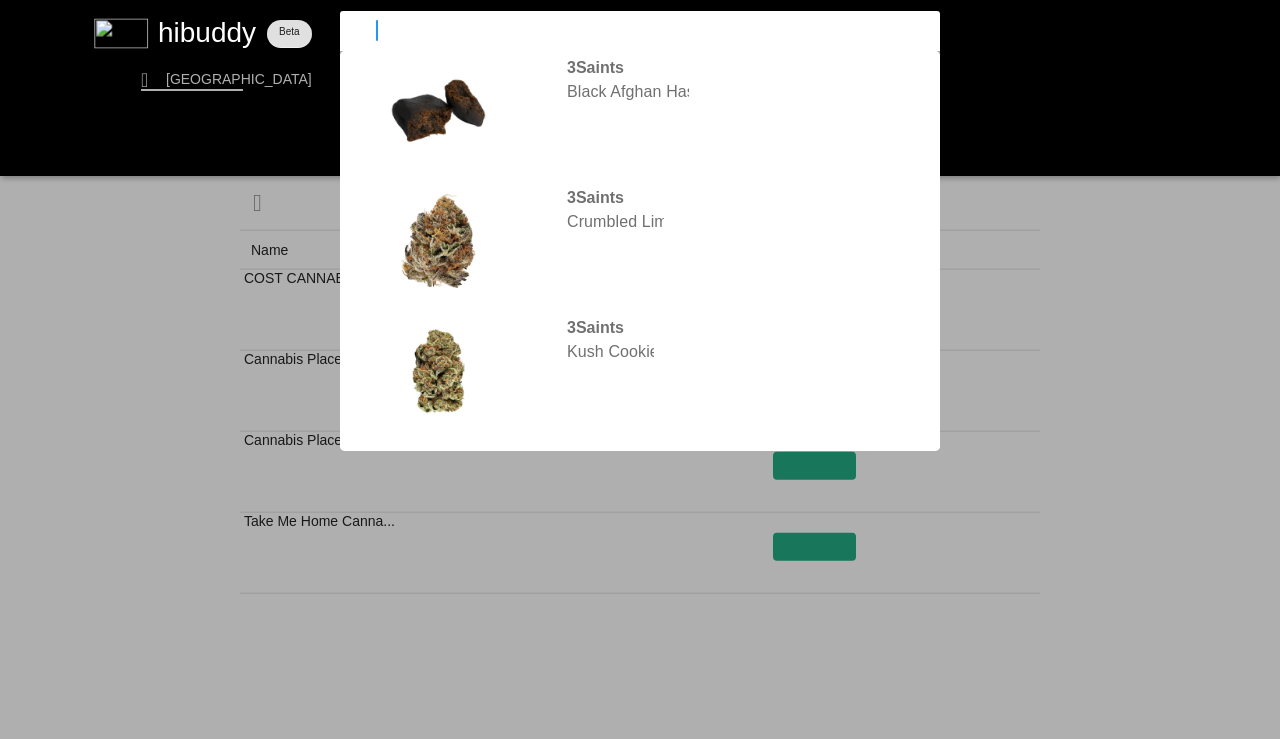 type on "3" 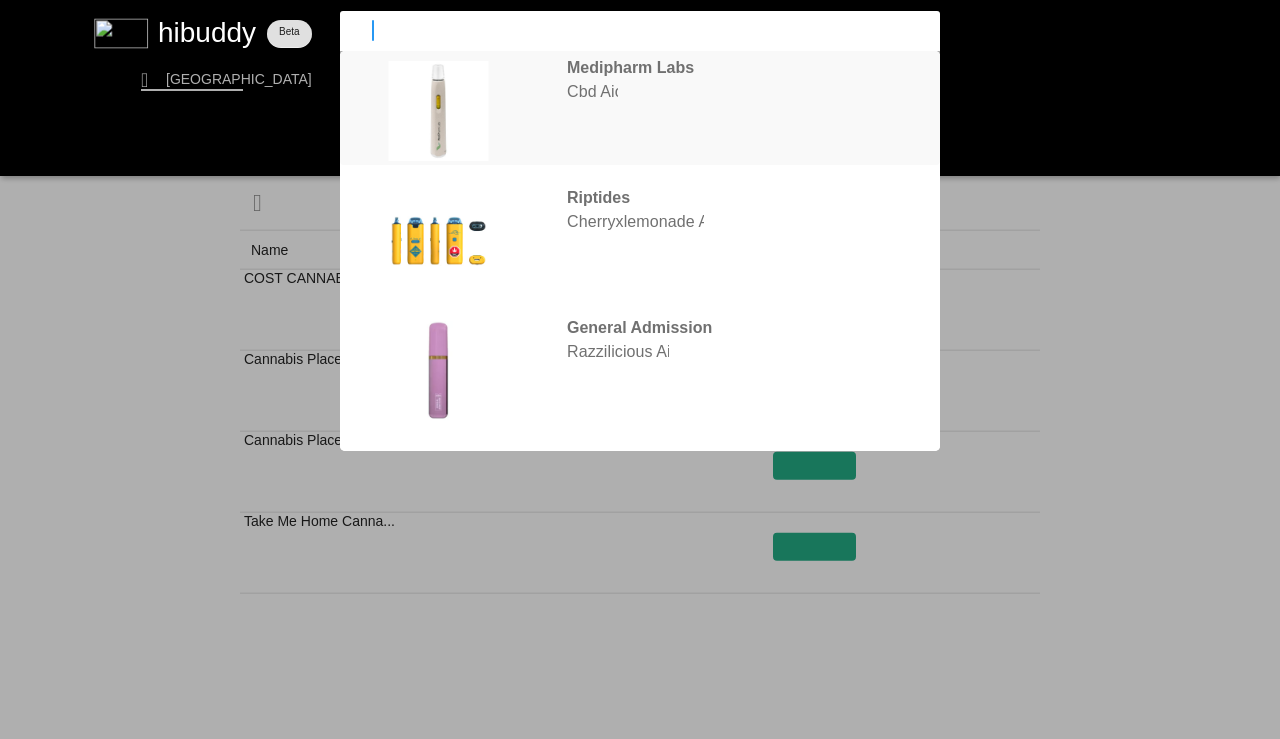 type on "A" 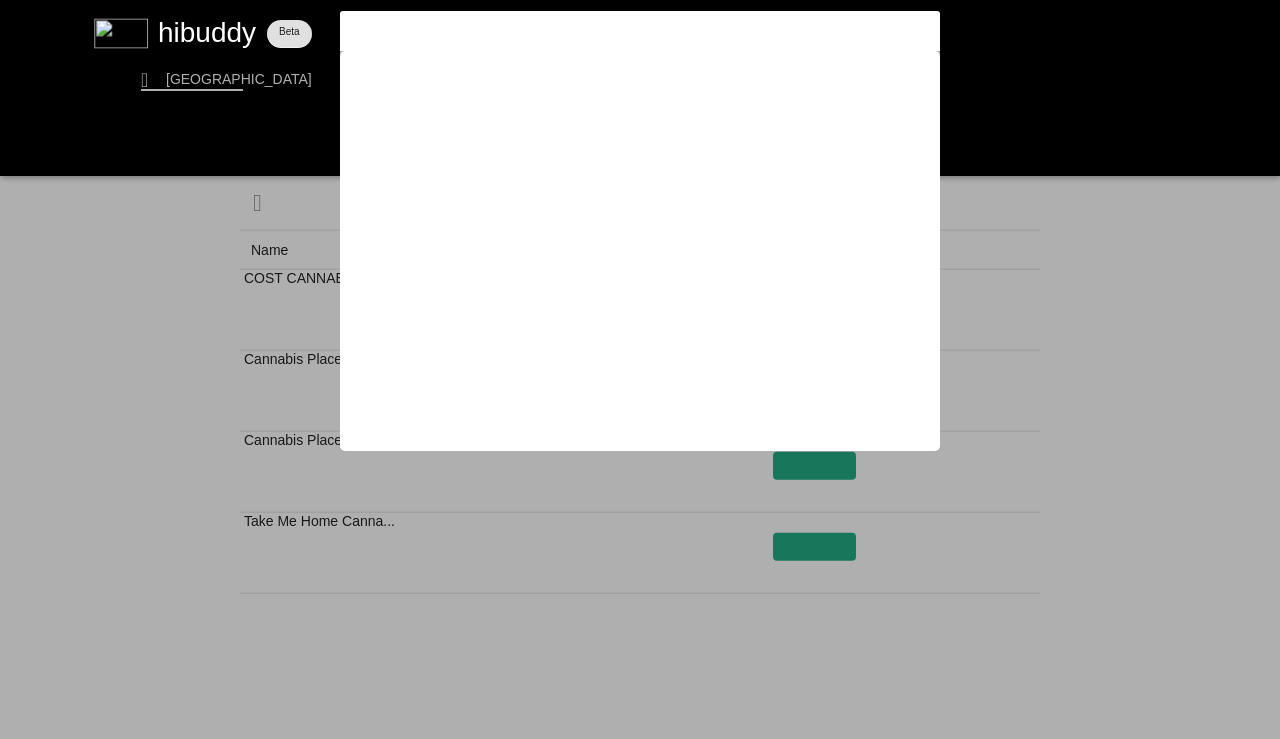 type 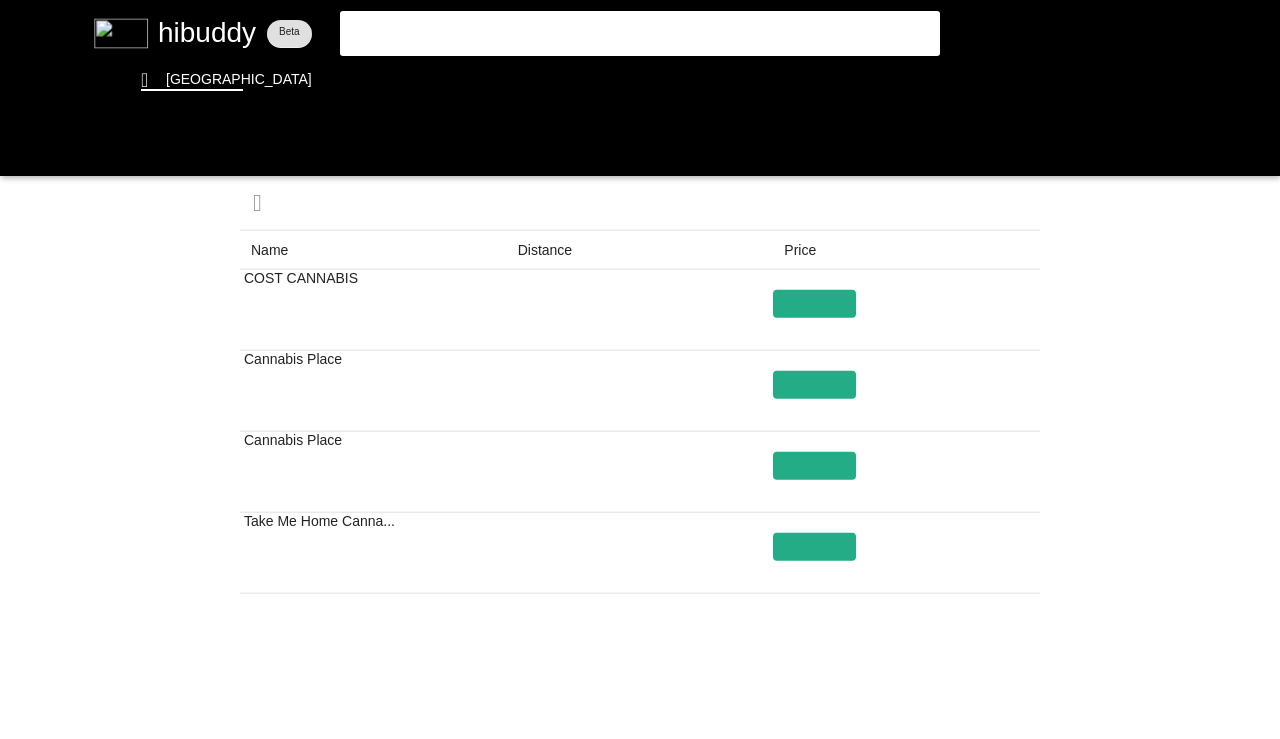 click at bounding box center (640, 369) 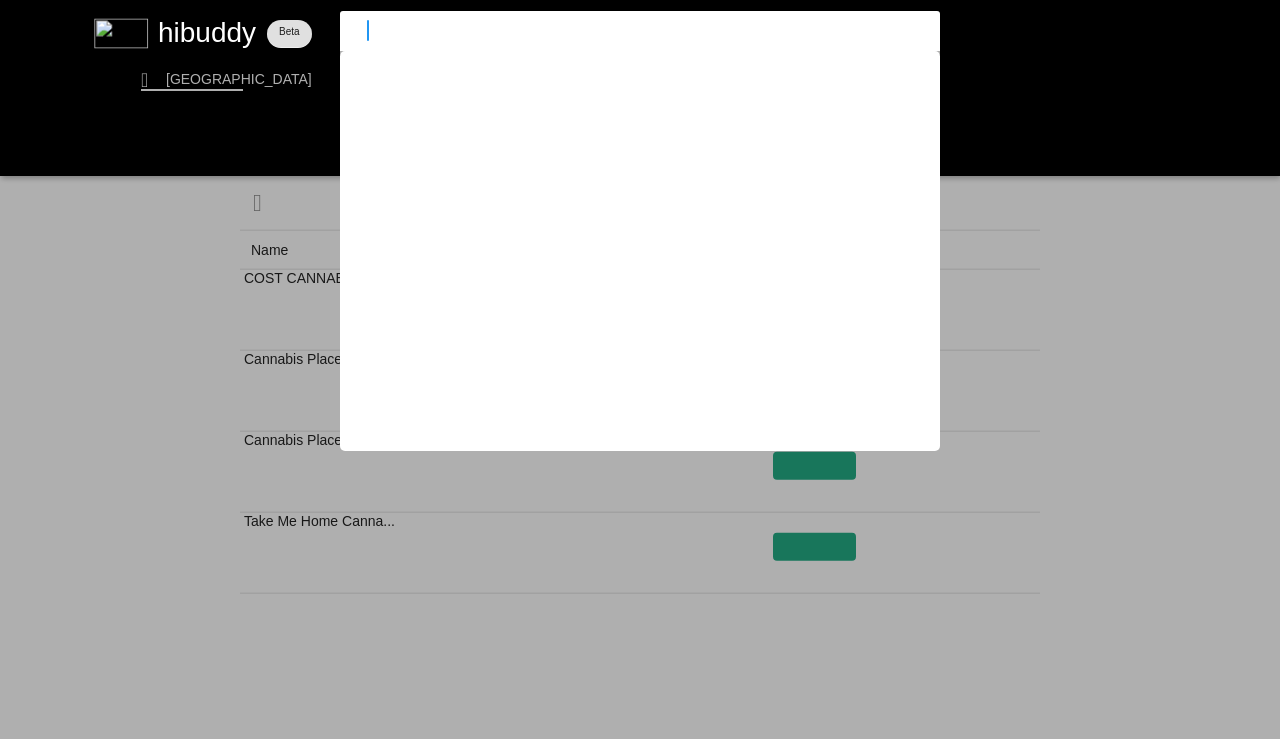 type on "A" 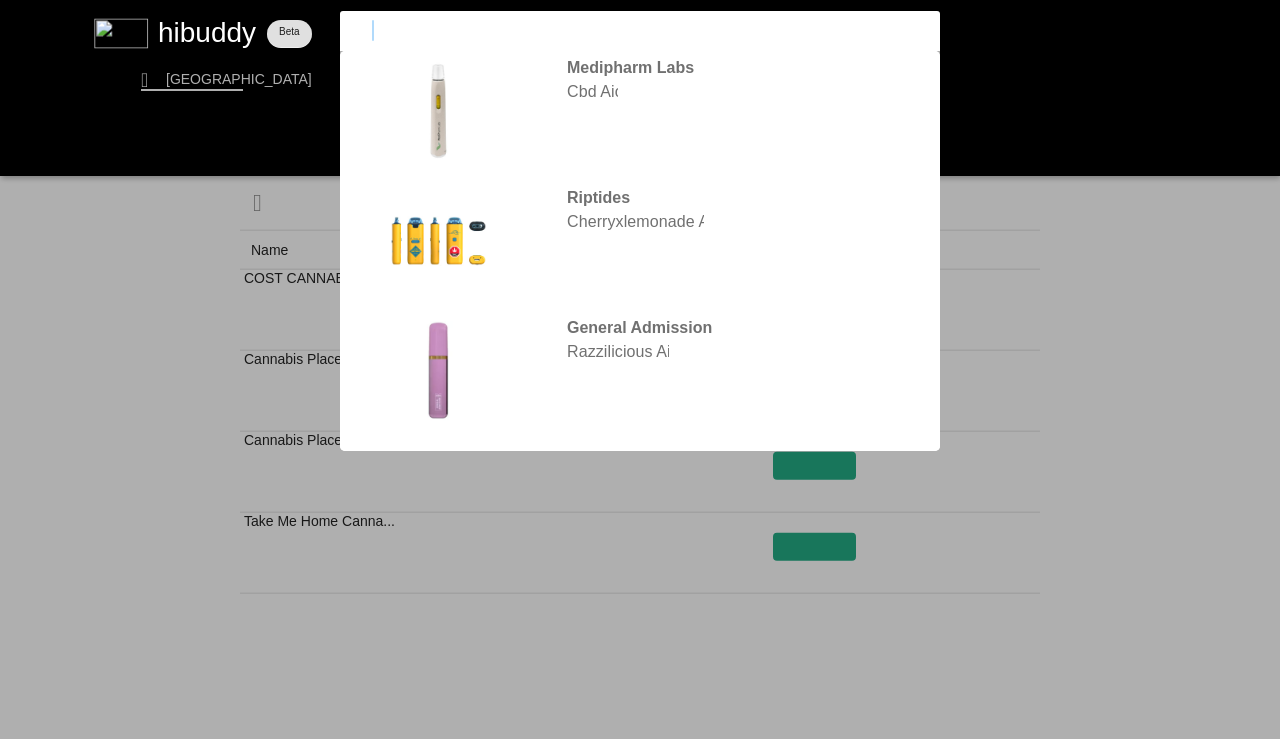 type on "AIO" 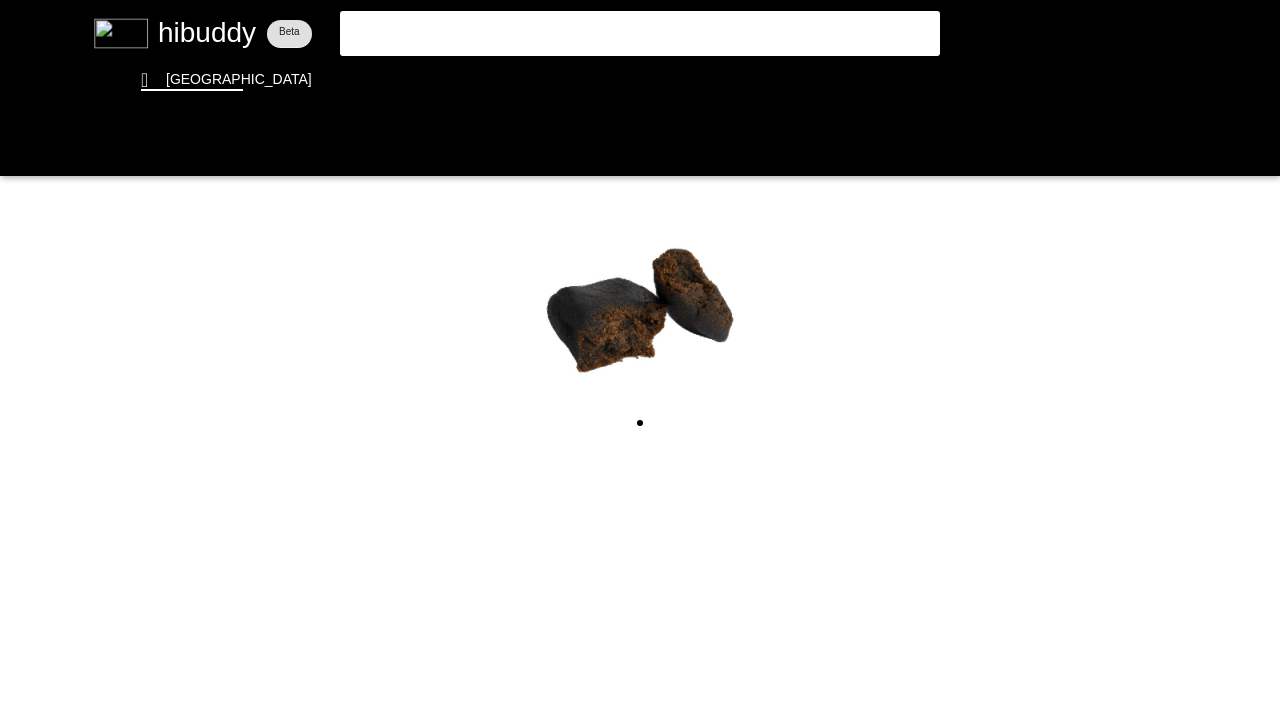 click at bounding box center (640, 357) 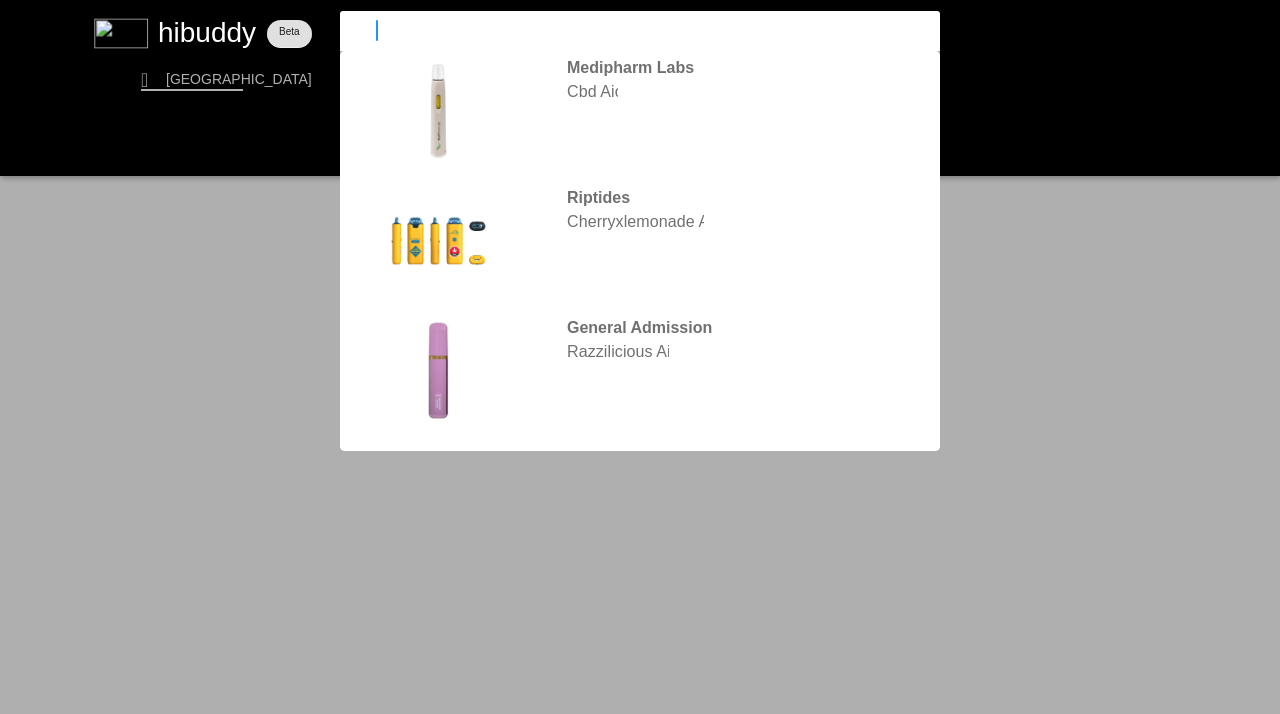 click on "AIO" at bounding box center [623, 30] 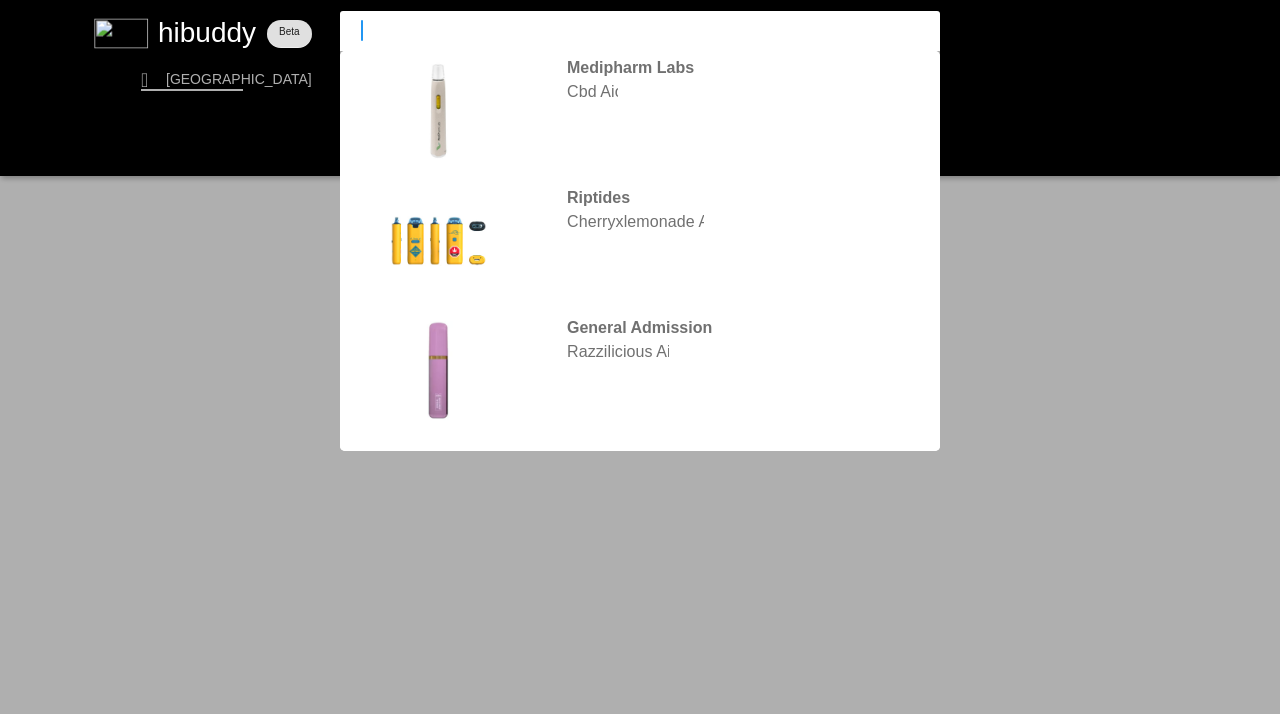 type on "A" 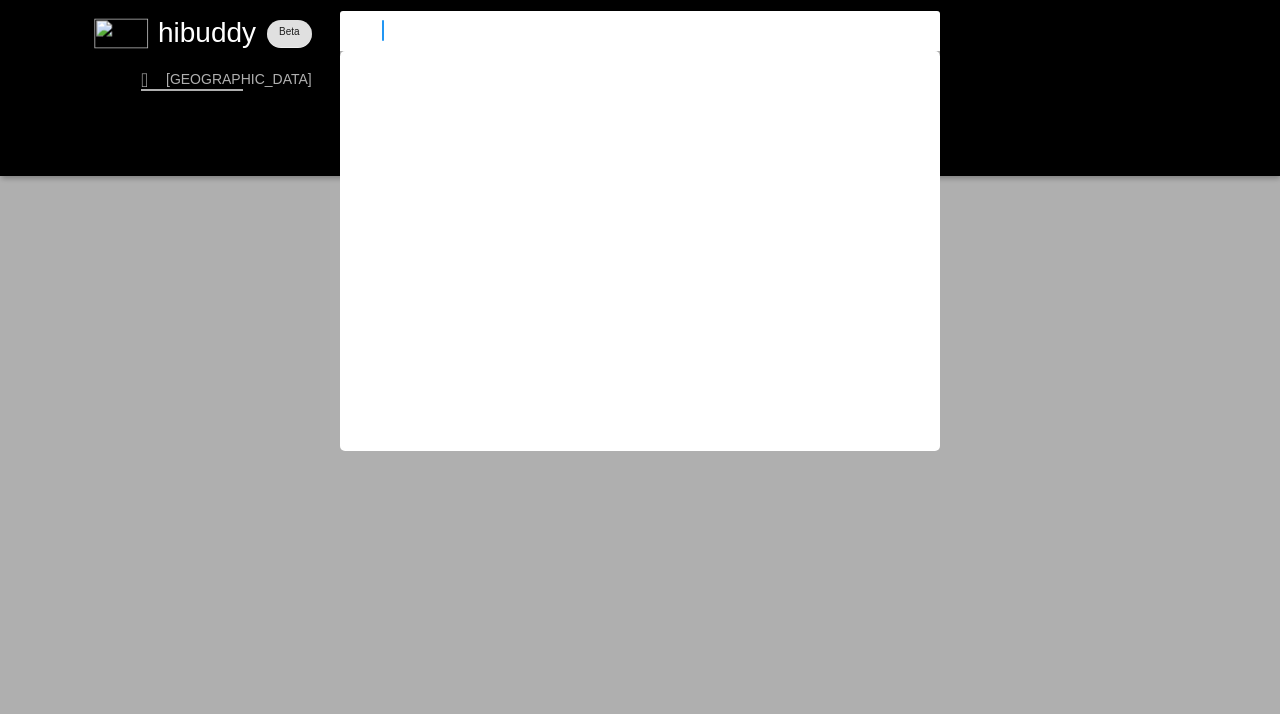 type on "1above" 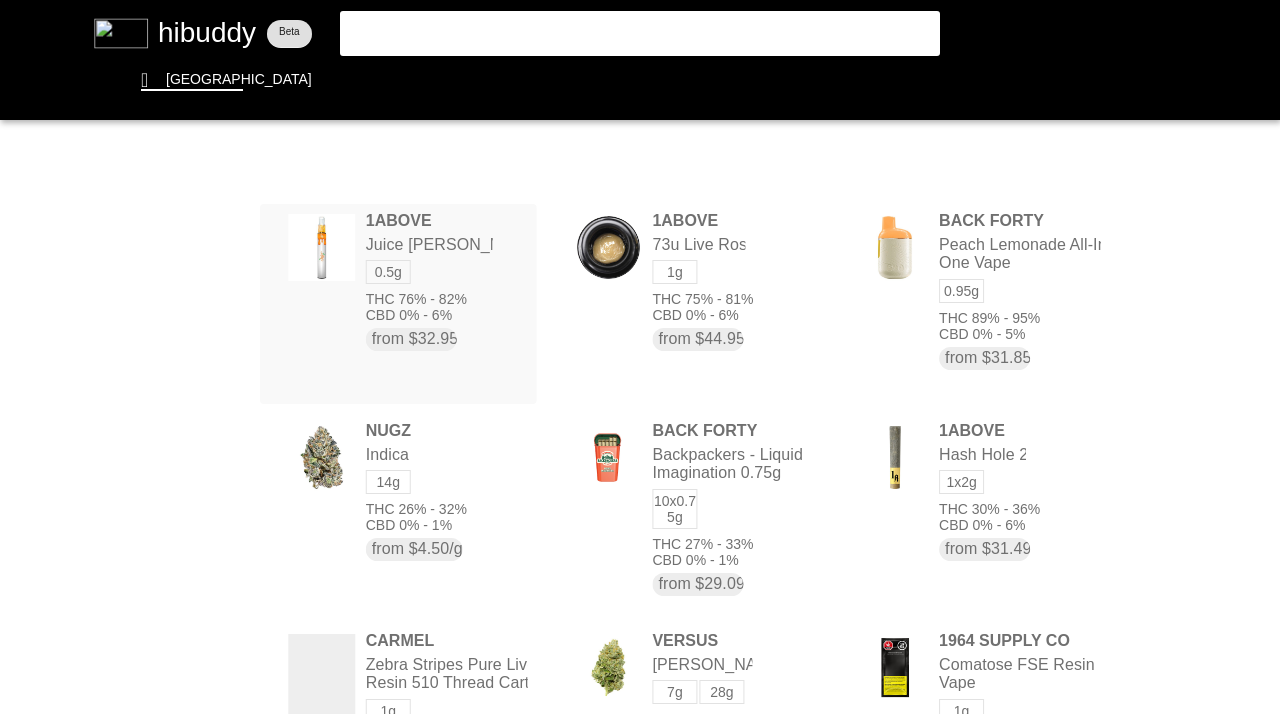 click at bounding box center [640, 357] 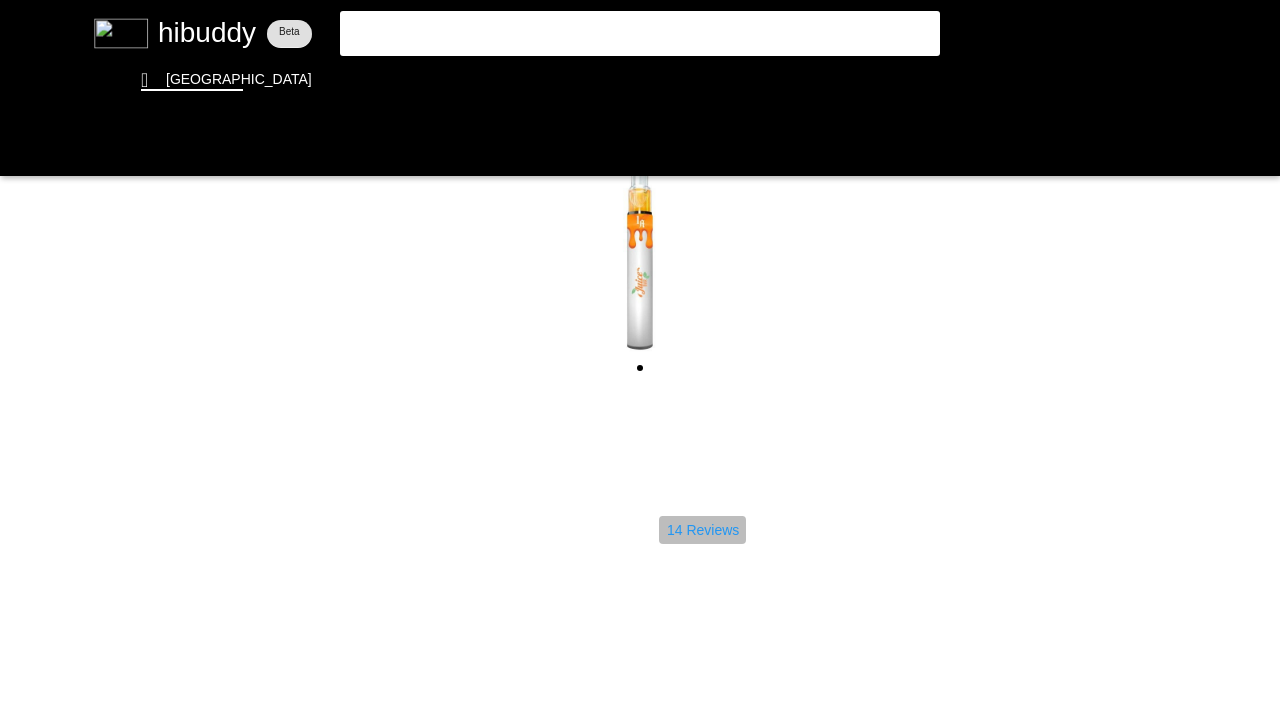 click at bounding box center [640, 357] 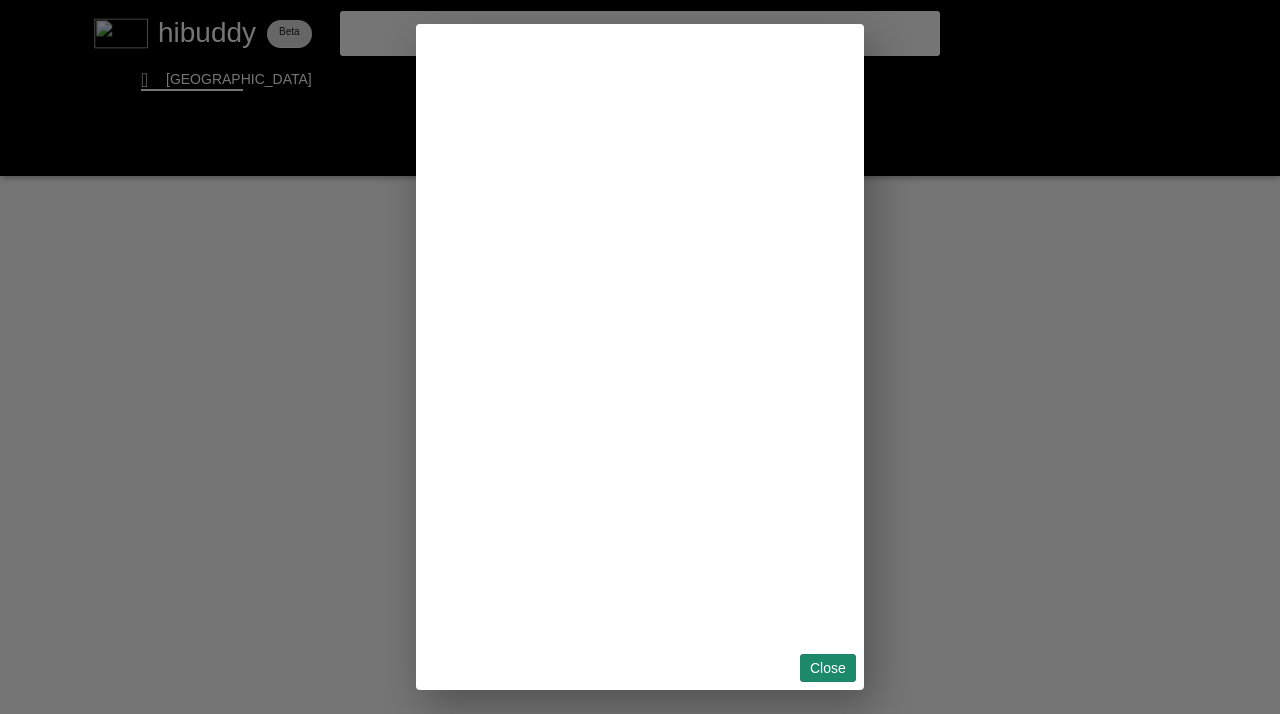 click at bounding box center (640, 357) 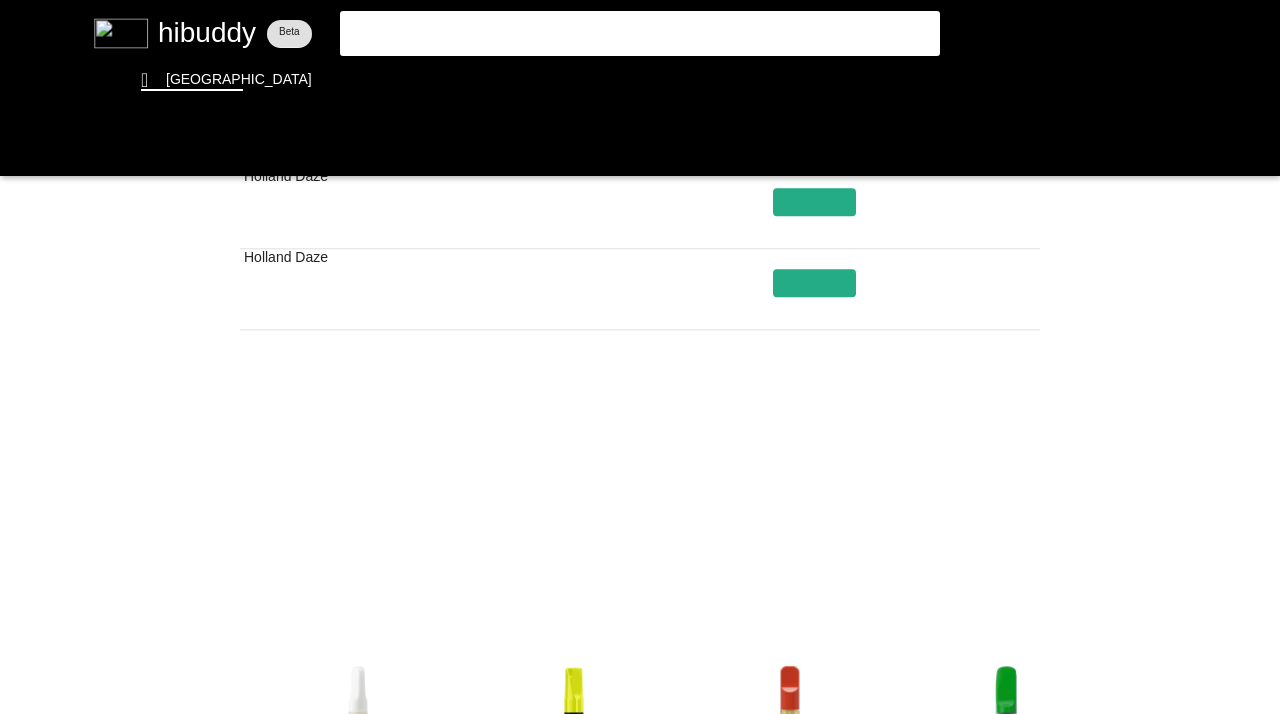 click at bounding box center (640, 357) 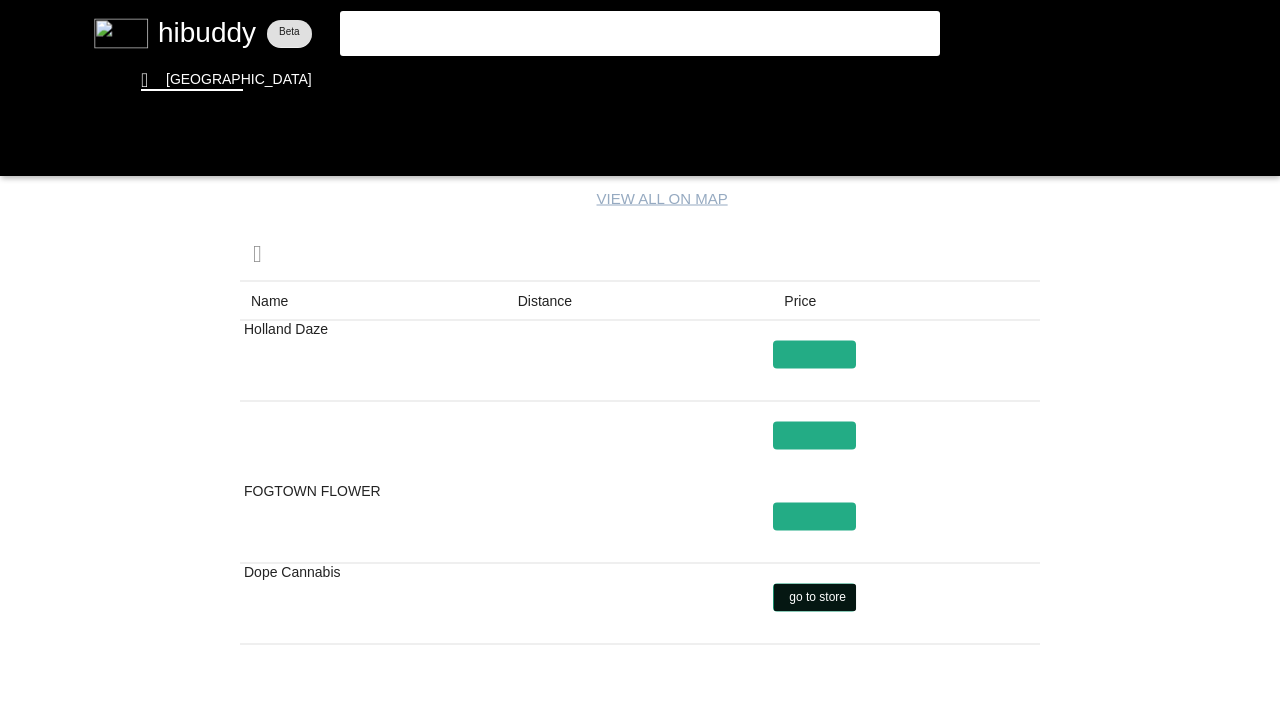 click at bounding box center [640, 357] 